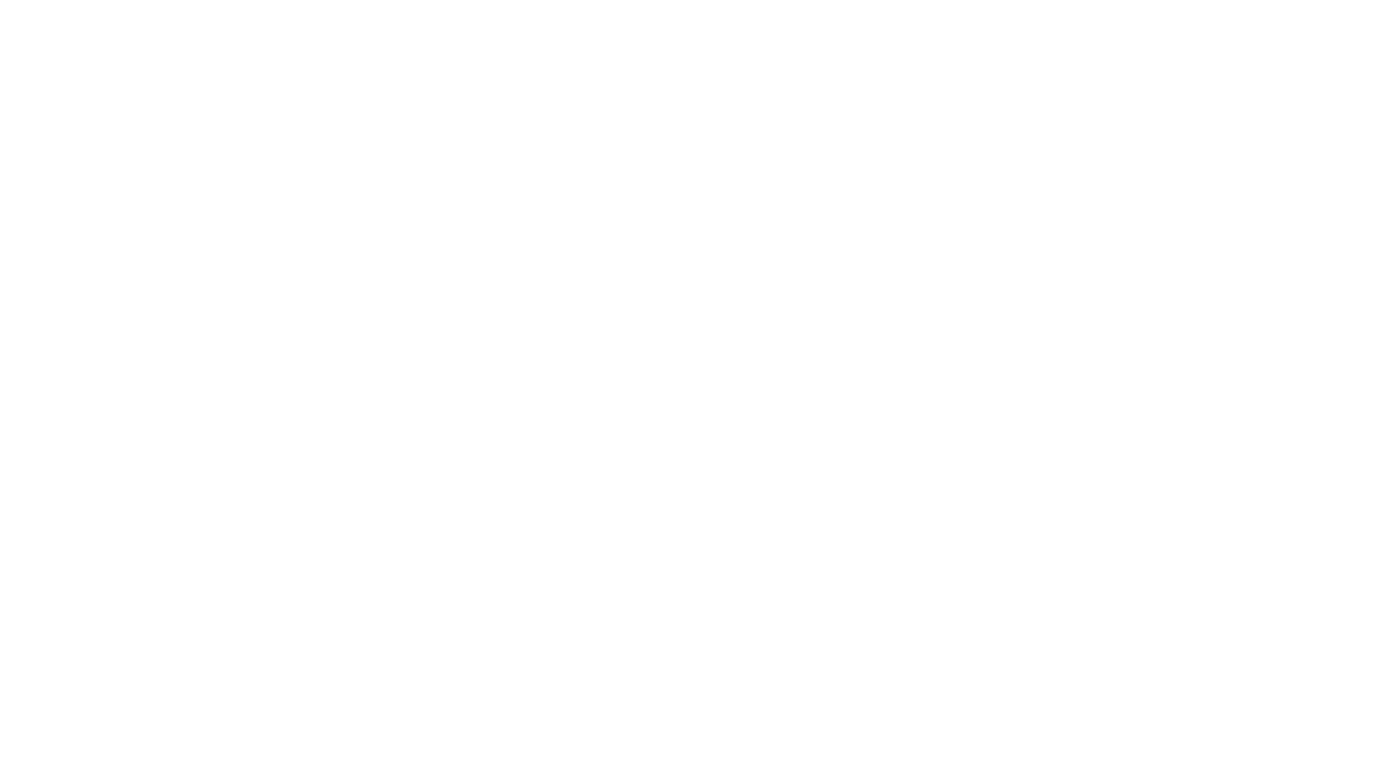 scroll, scrollTop: 0, scrollLeft: 0, axis: both 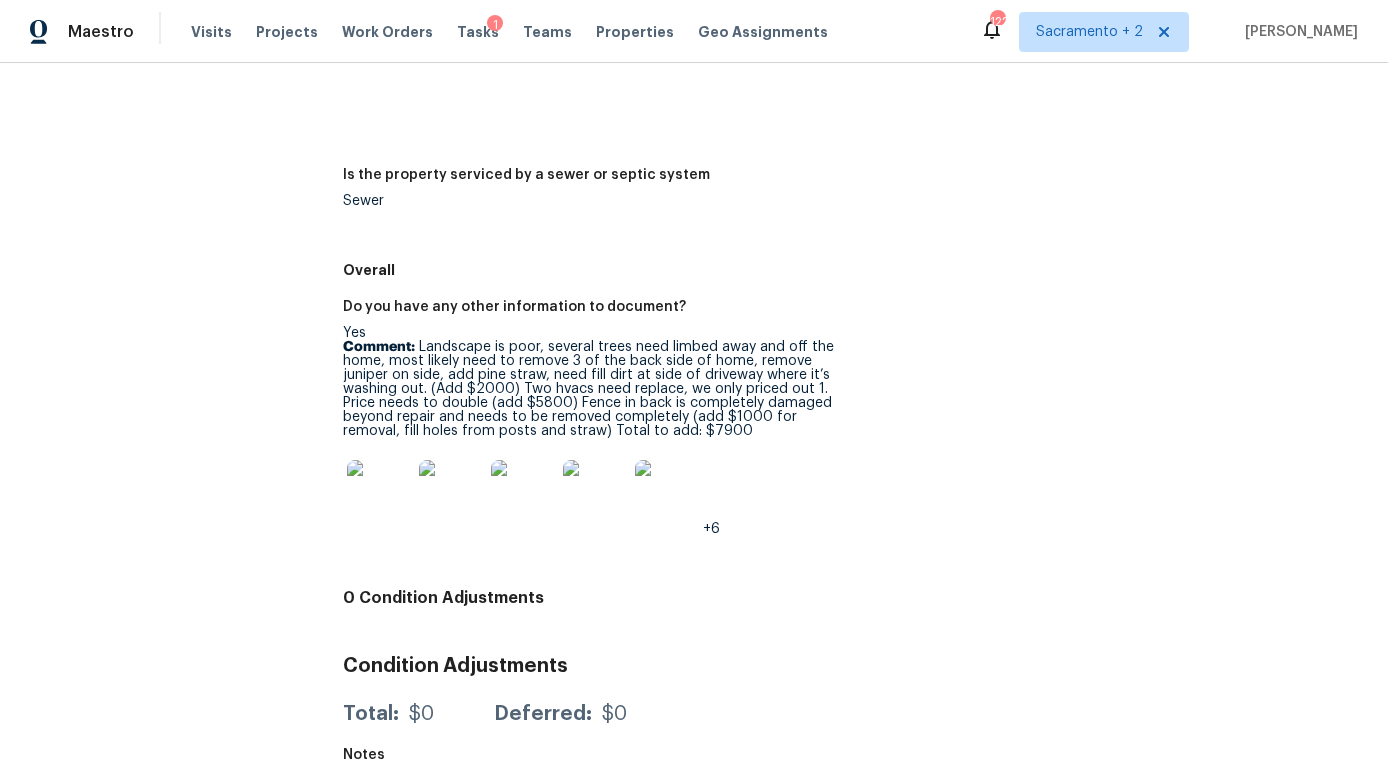 click at bounding box center (667, 492) 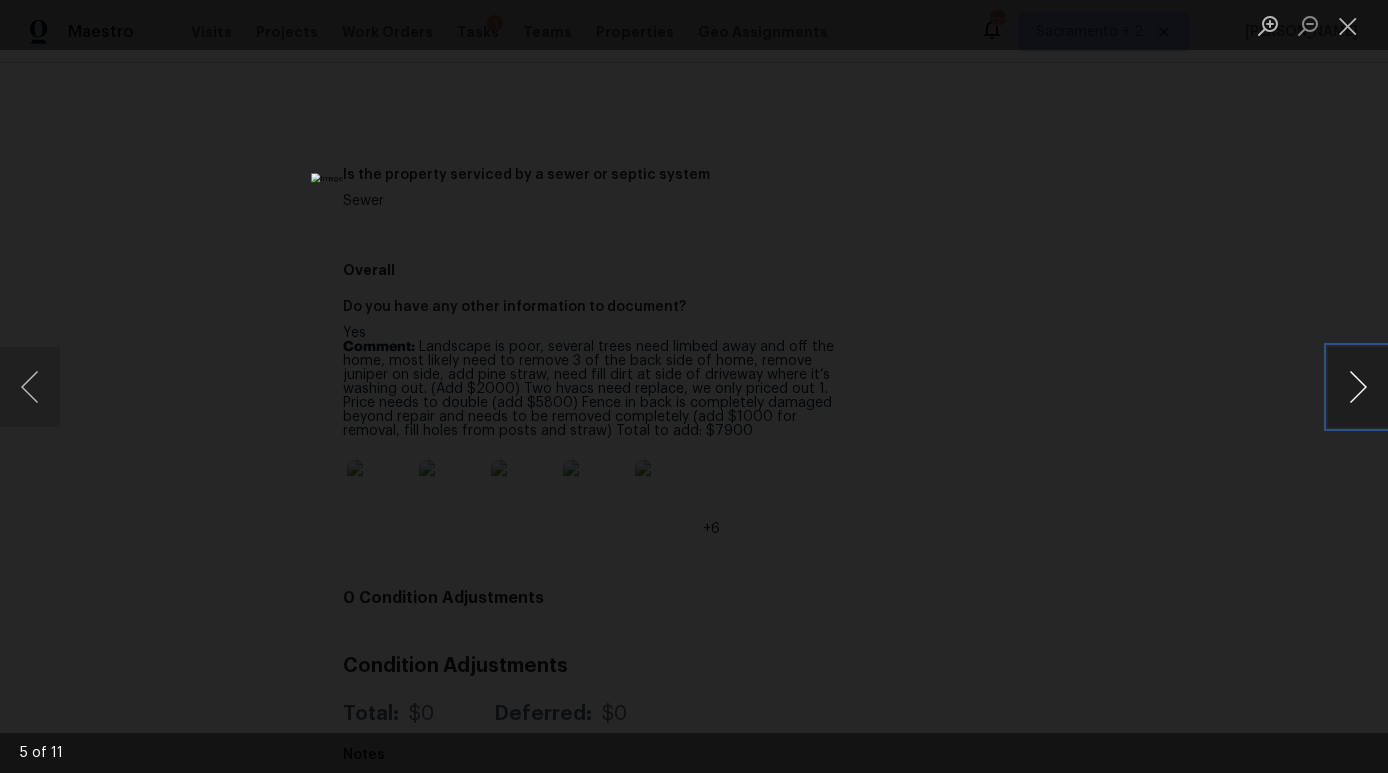 click at bounding box center (1358, 387) 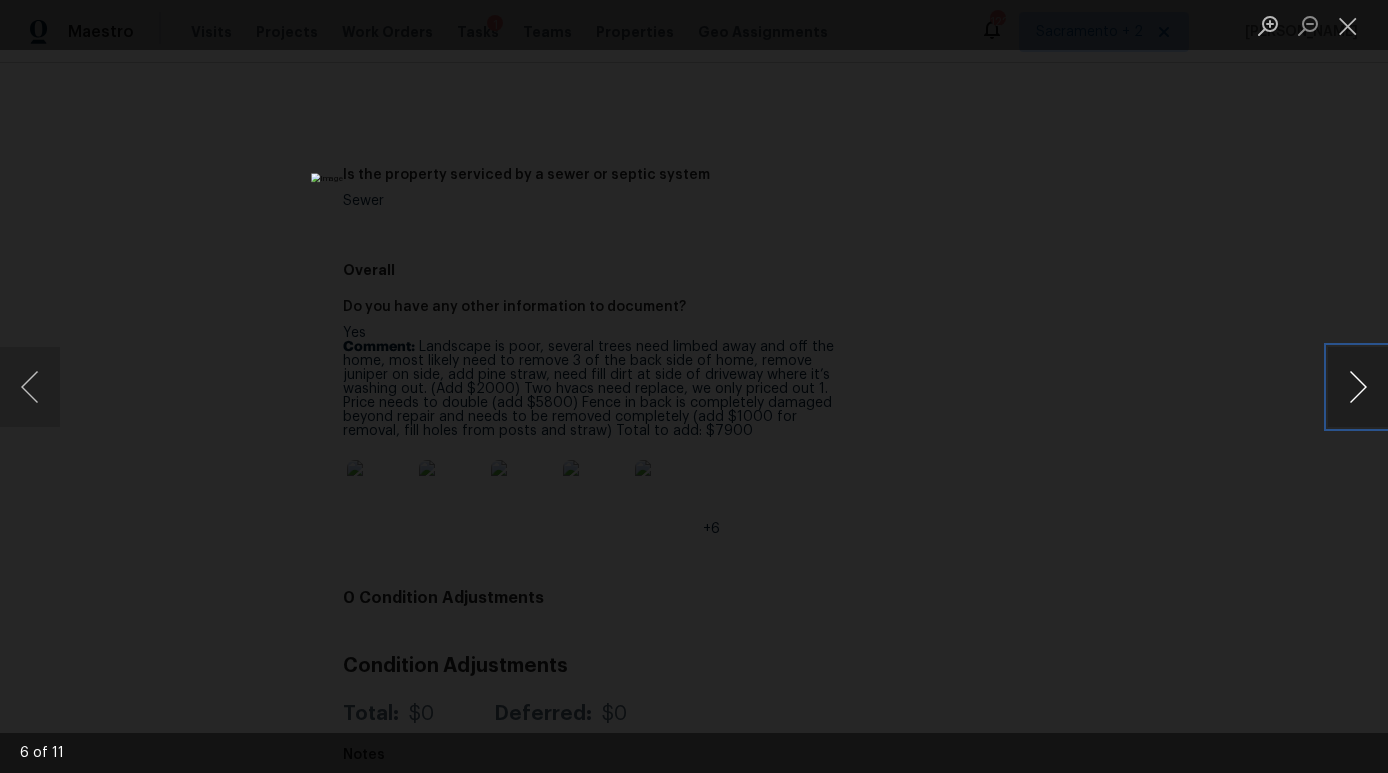 click at bounding box center [1358, 387] 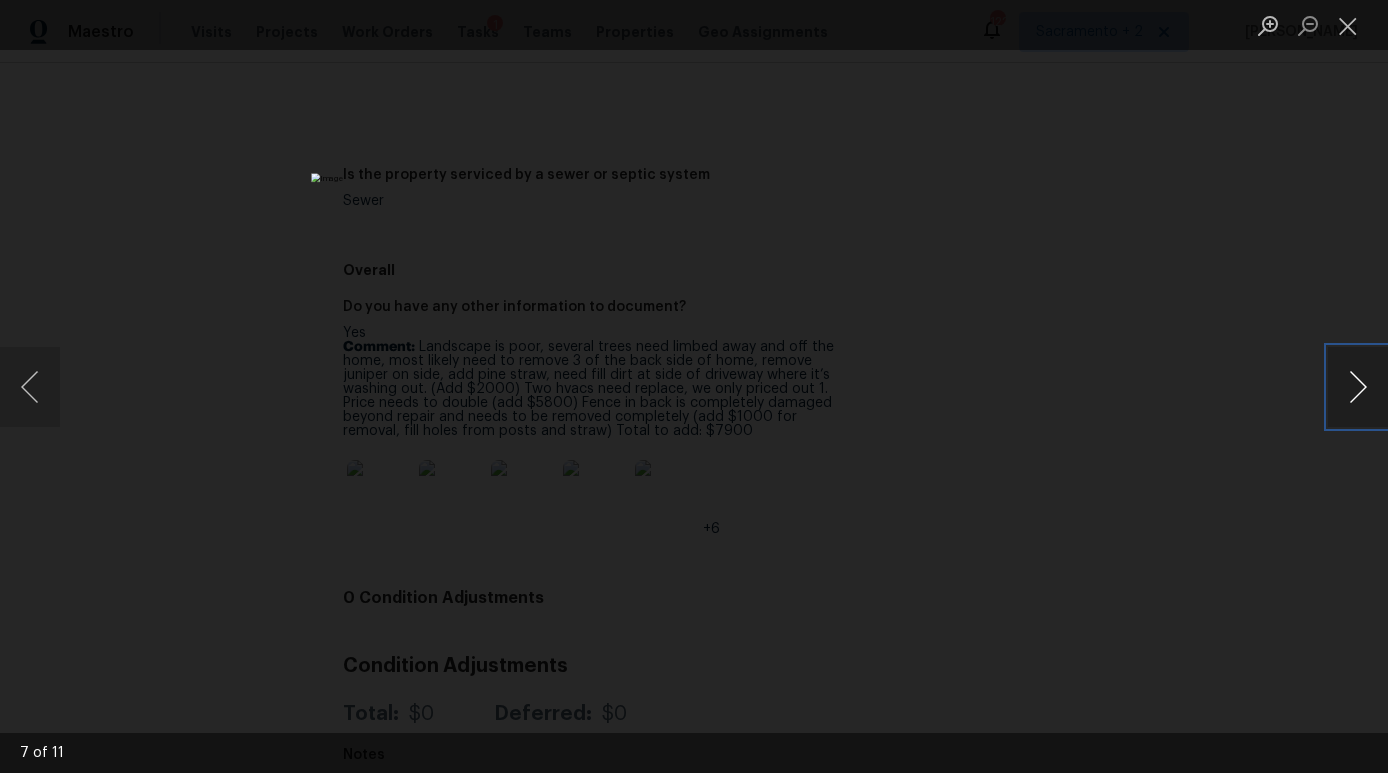 click at bounding box center [1358, 387] 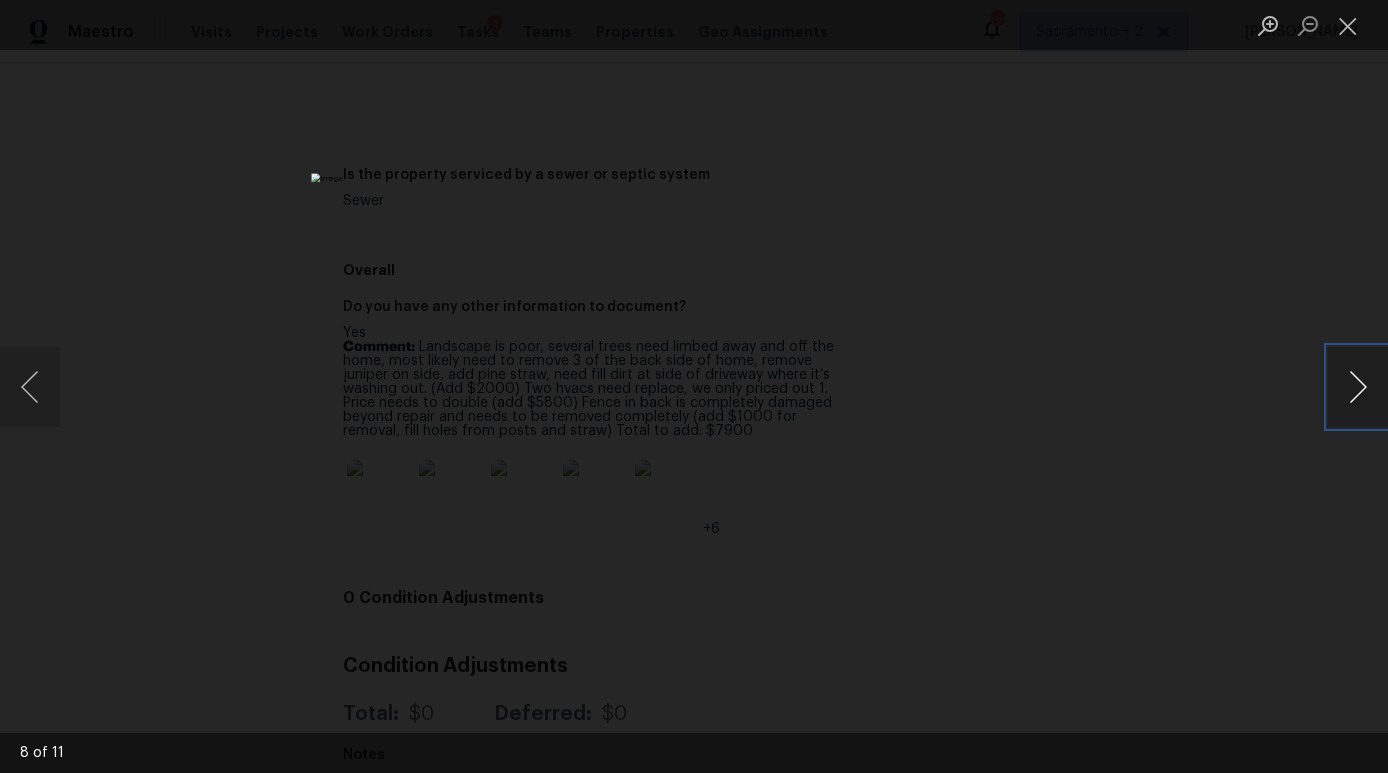 click at bounding box center (1358, 387) 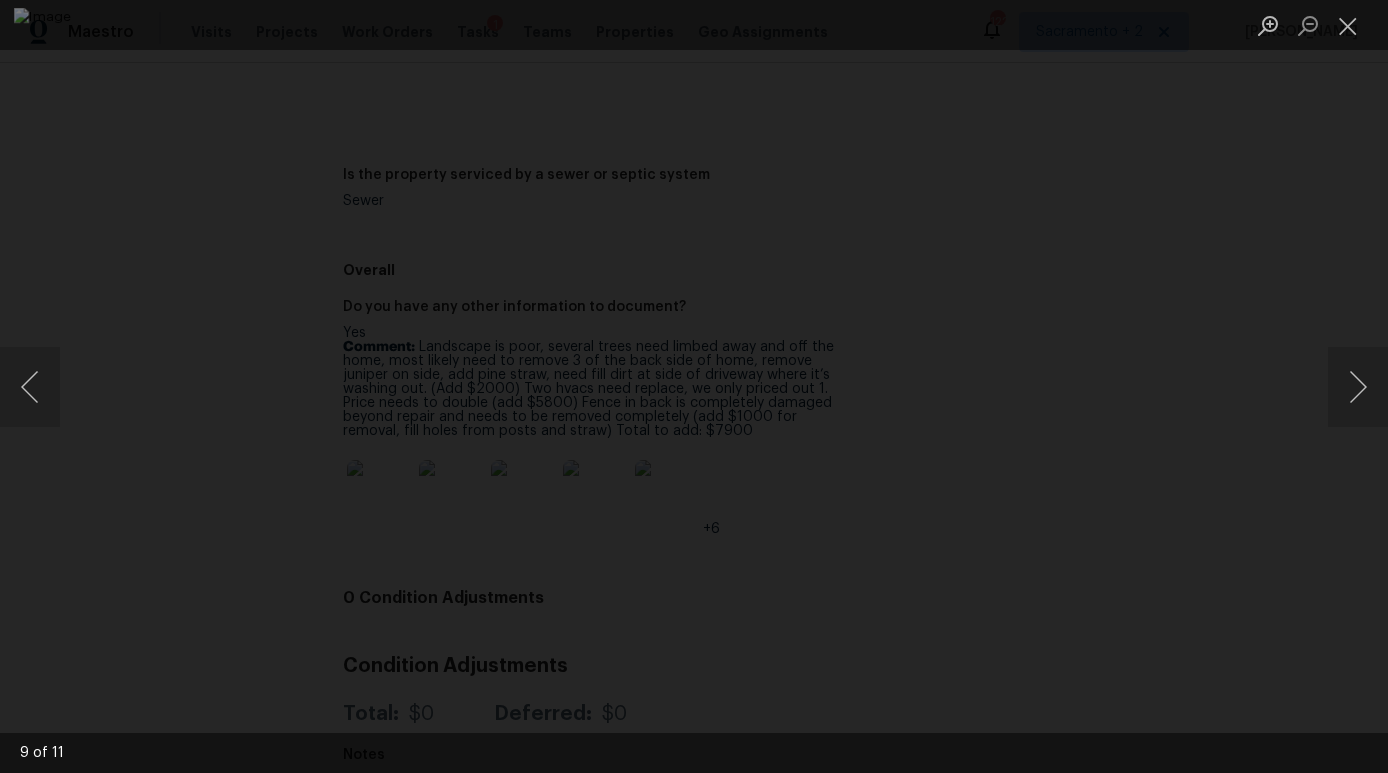 click at bounding box center [694, 386] 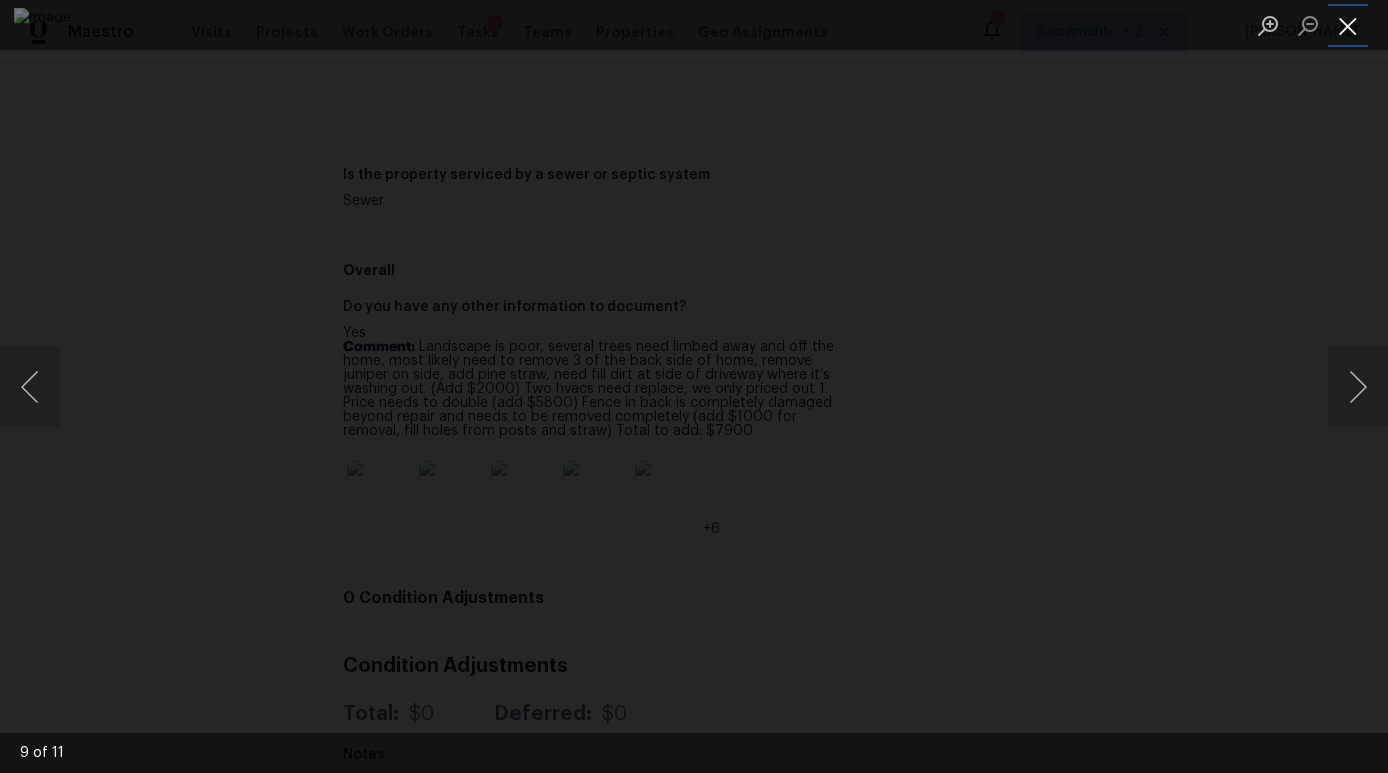 click at bounding box center (1348, 25) 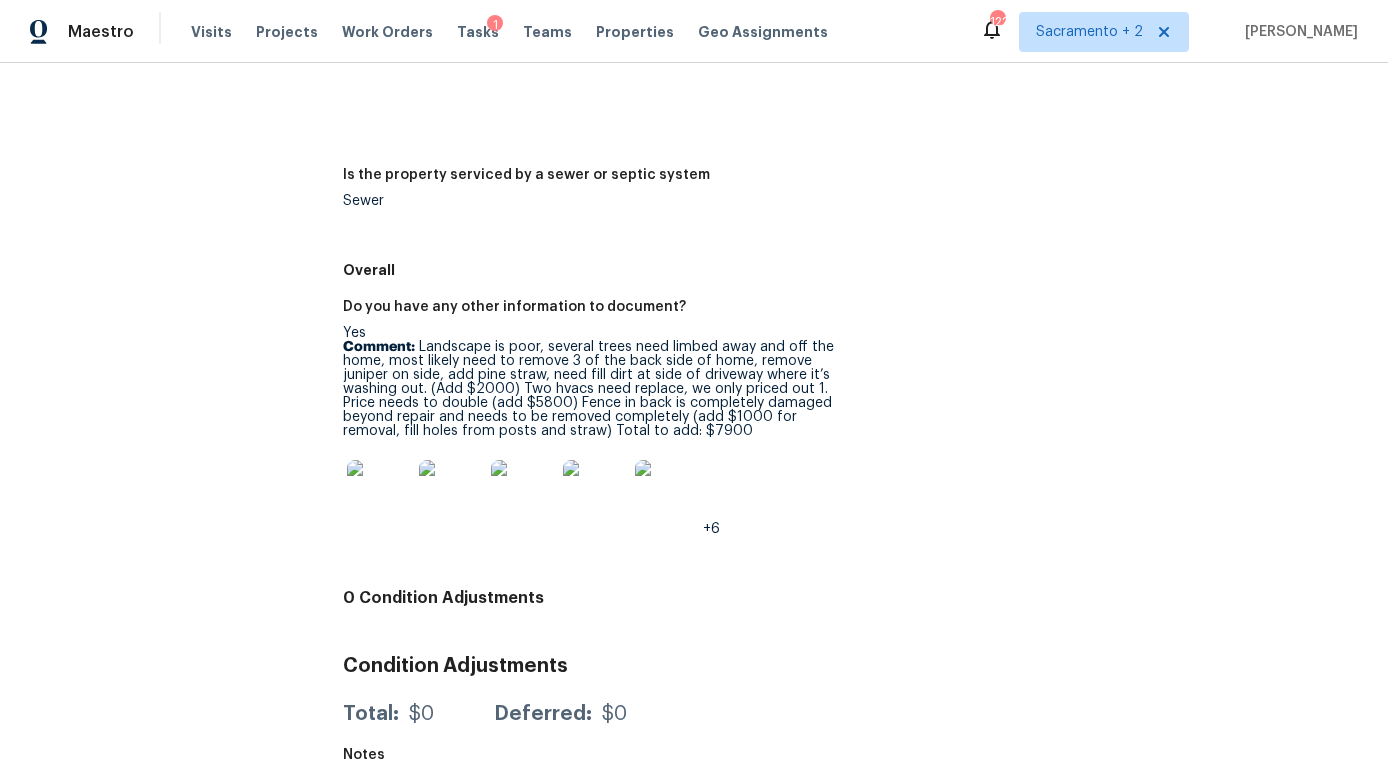 click at bounding box center [379, 492] 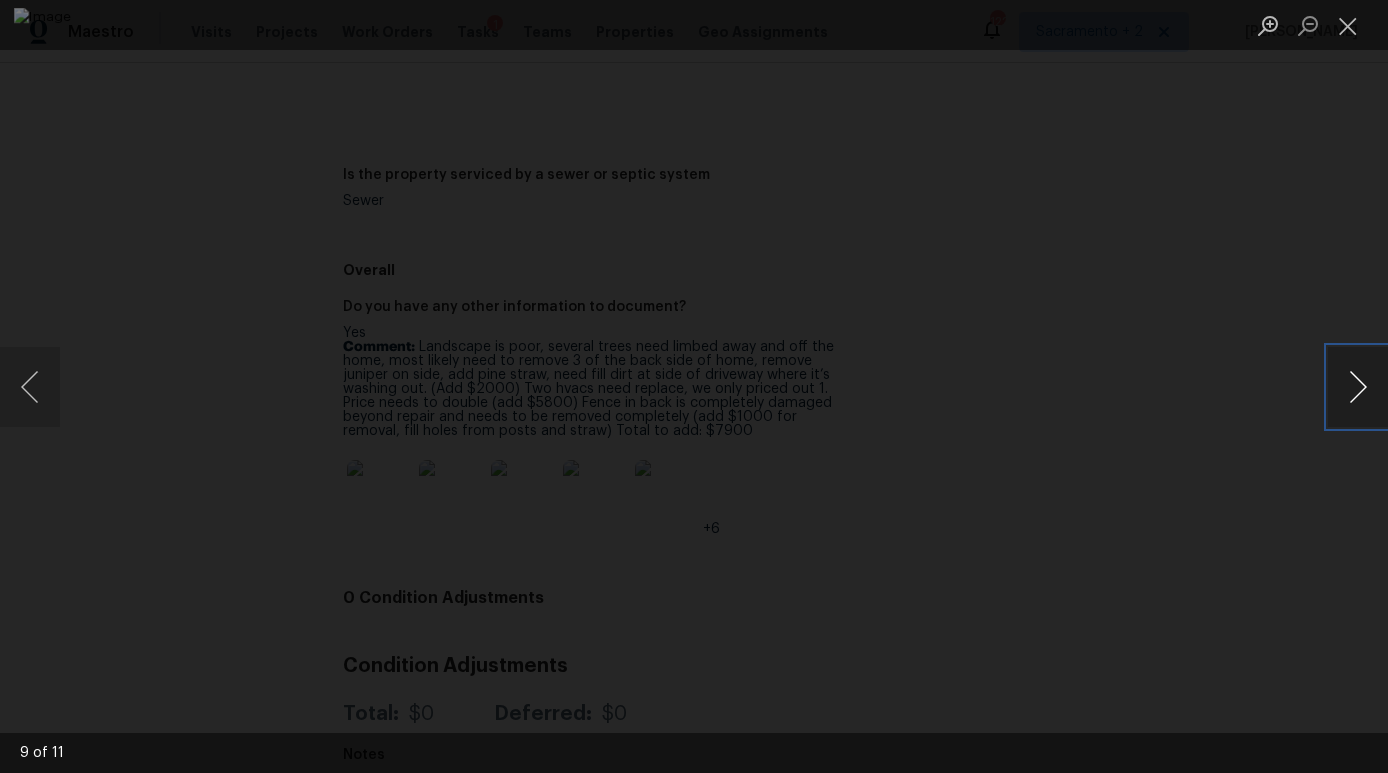 click at bounding box center [1358, 387] 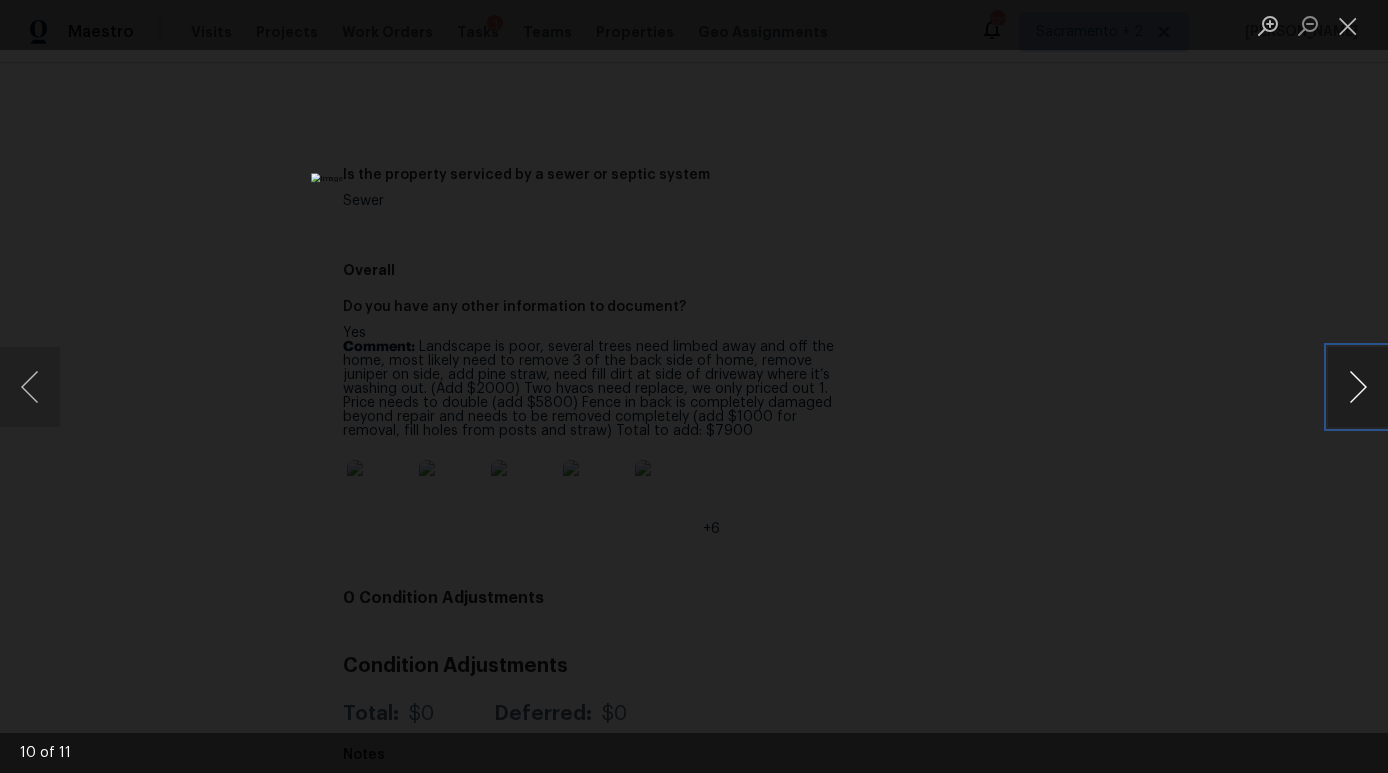 click at bounding box center (1358, 387) 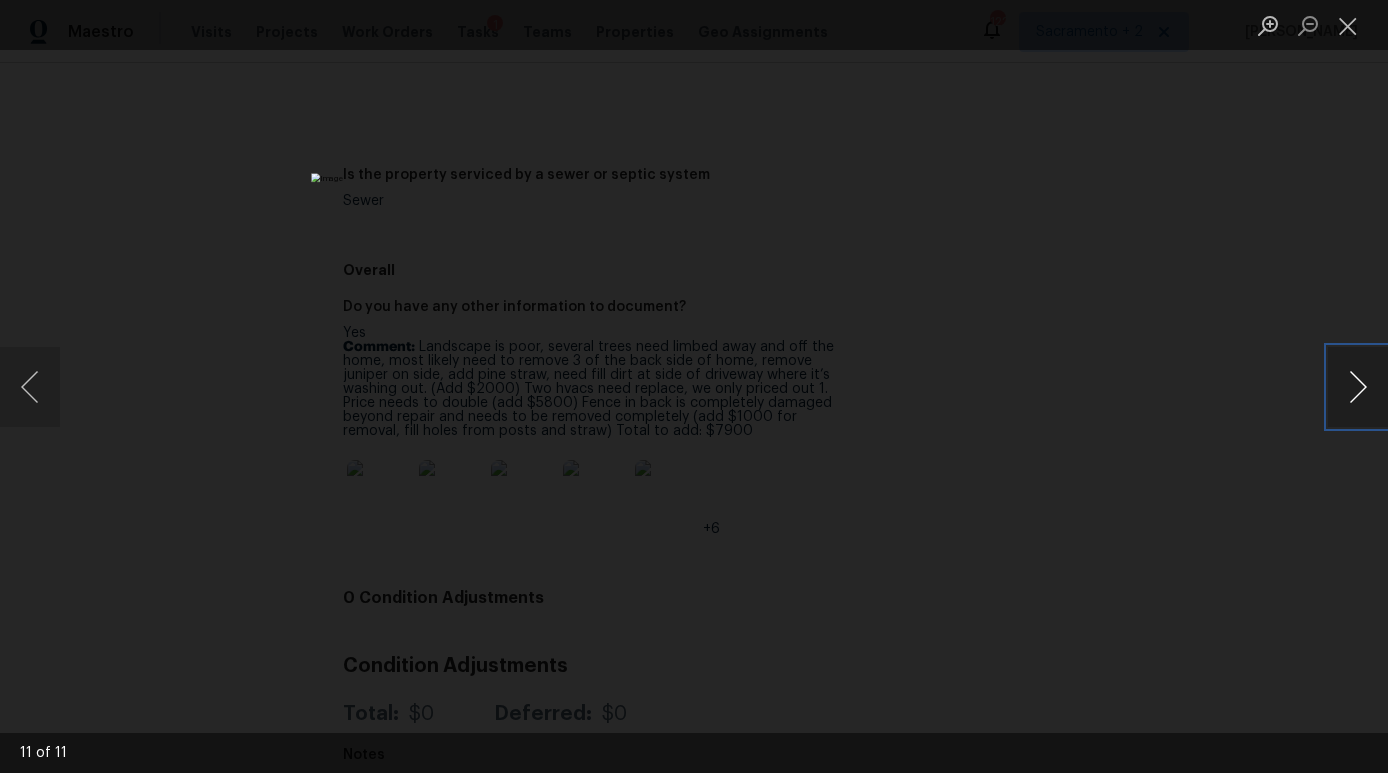 click at bounding box center (1358, 387) 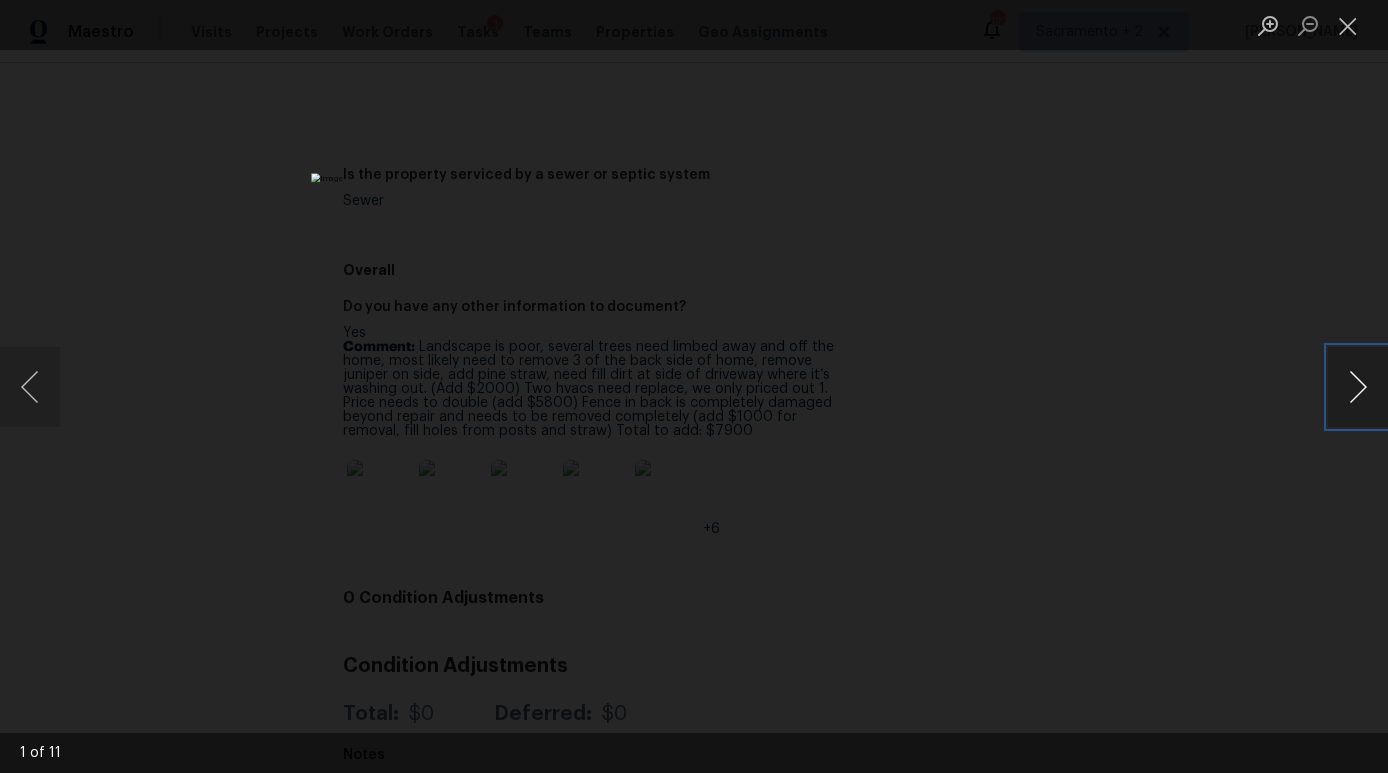 click at bounding box center [1358, 387] 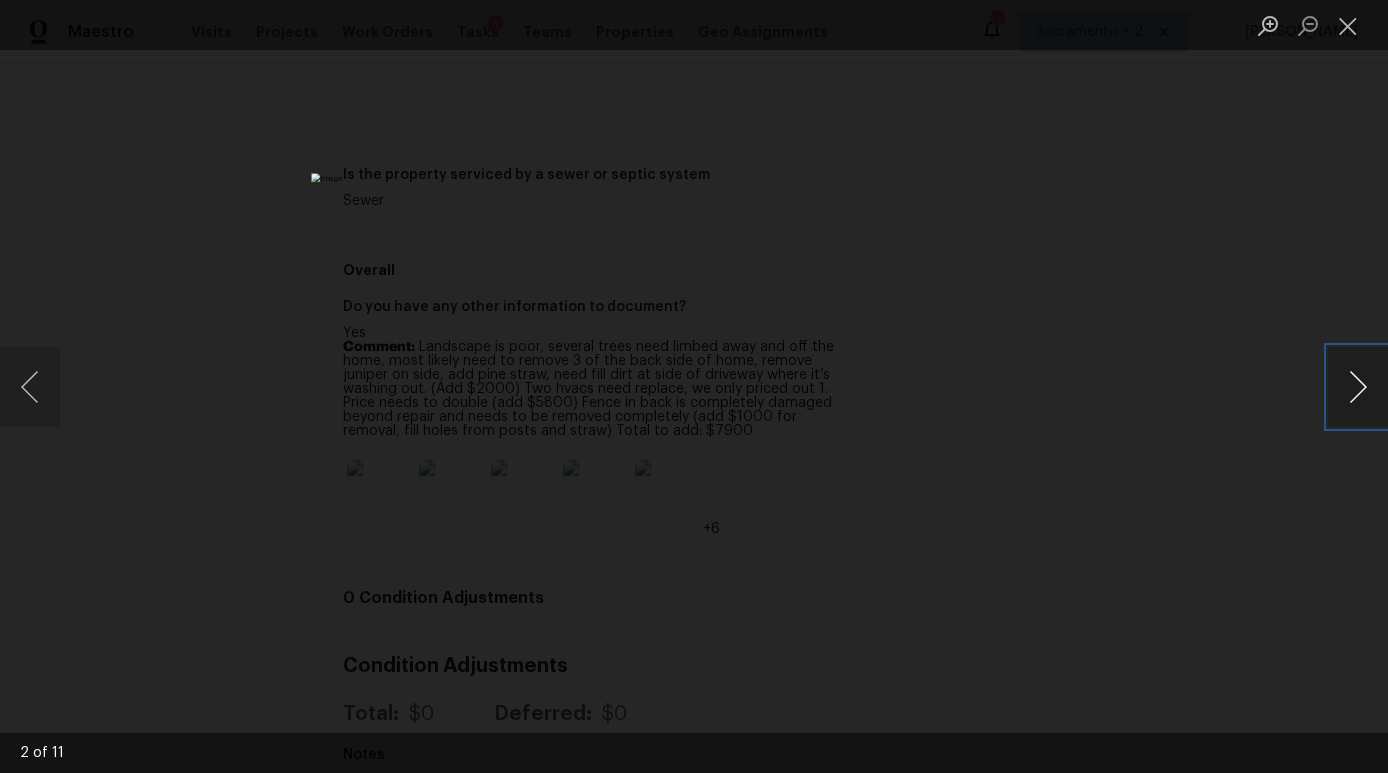 click at bounding box center [1358, 387] 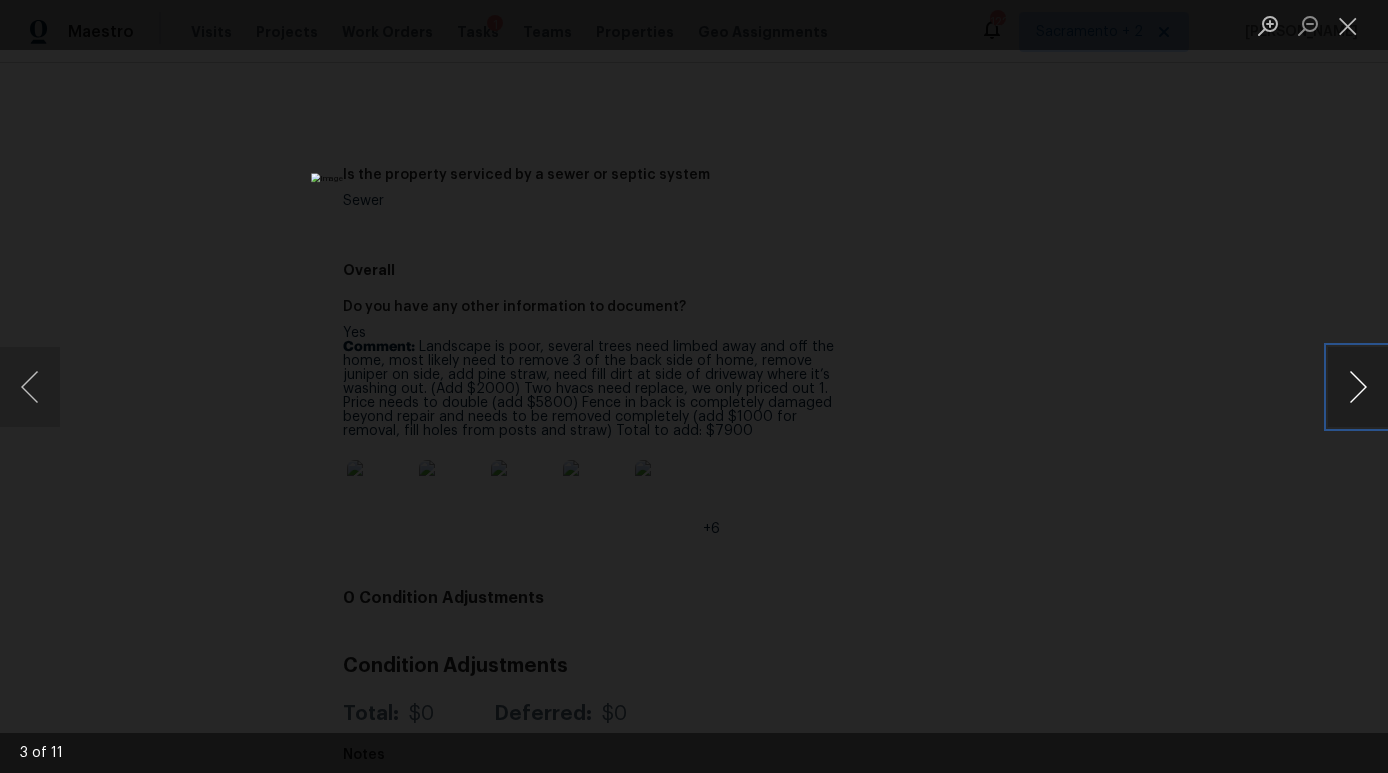 click at bounding box center (1358, 387) 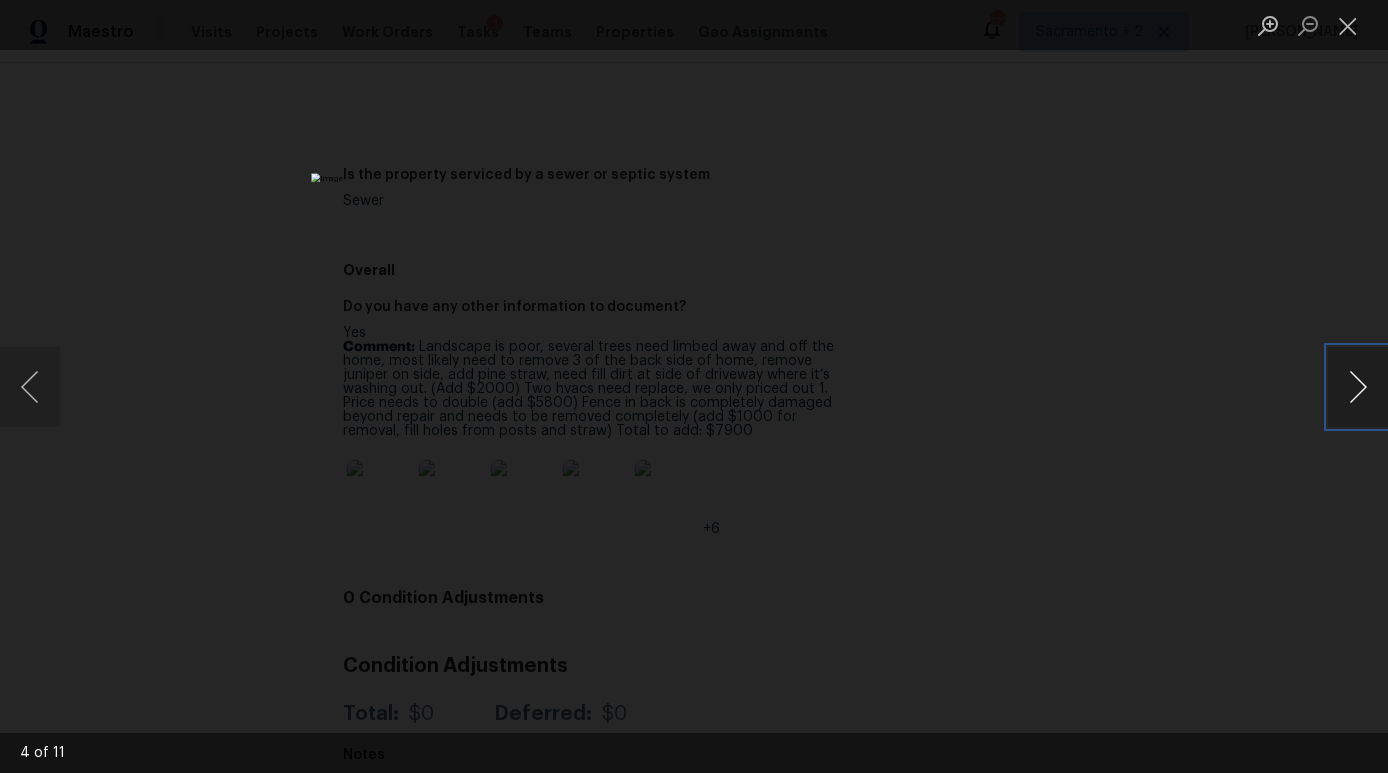 click at bounding box center (1358, 387) 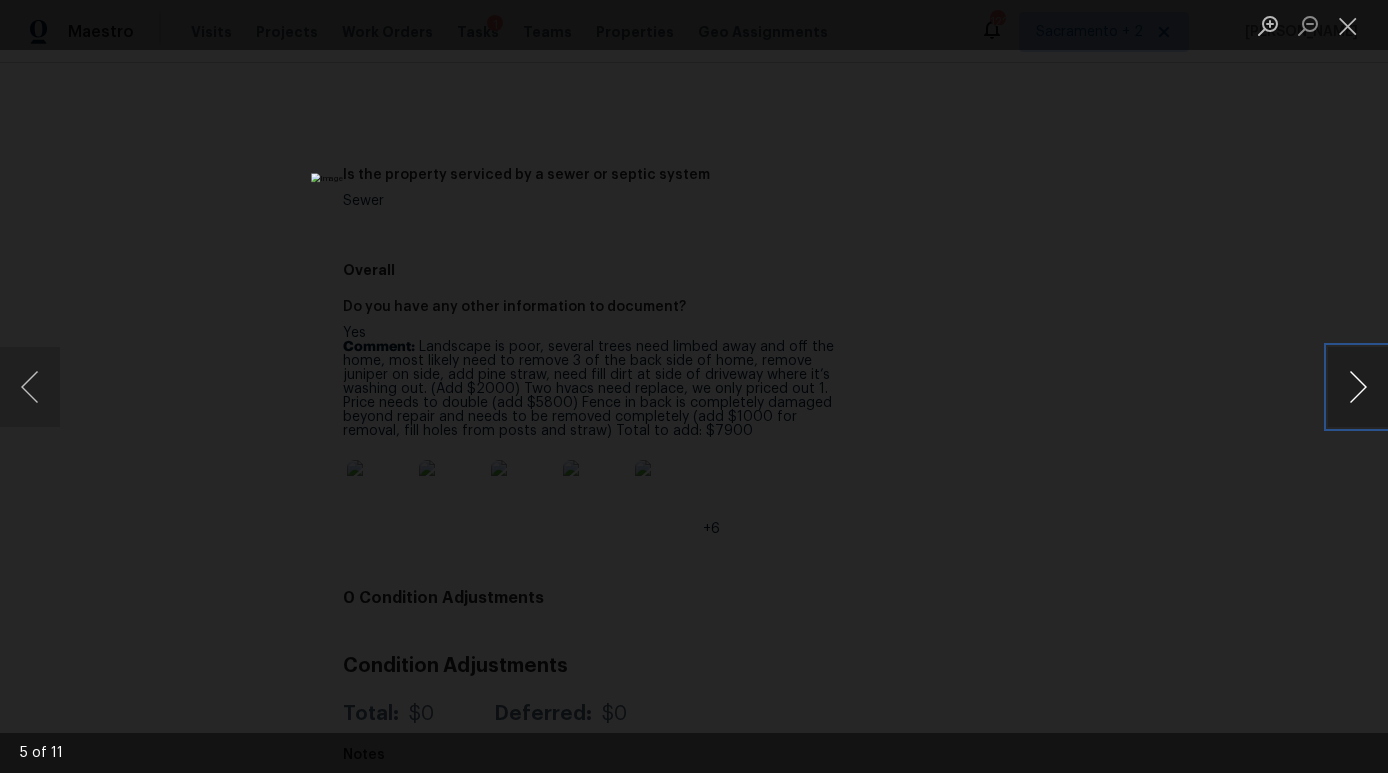 click at bounding box center [1358, 387] 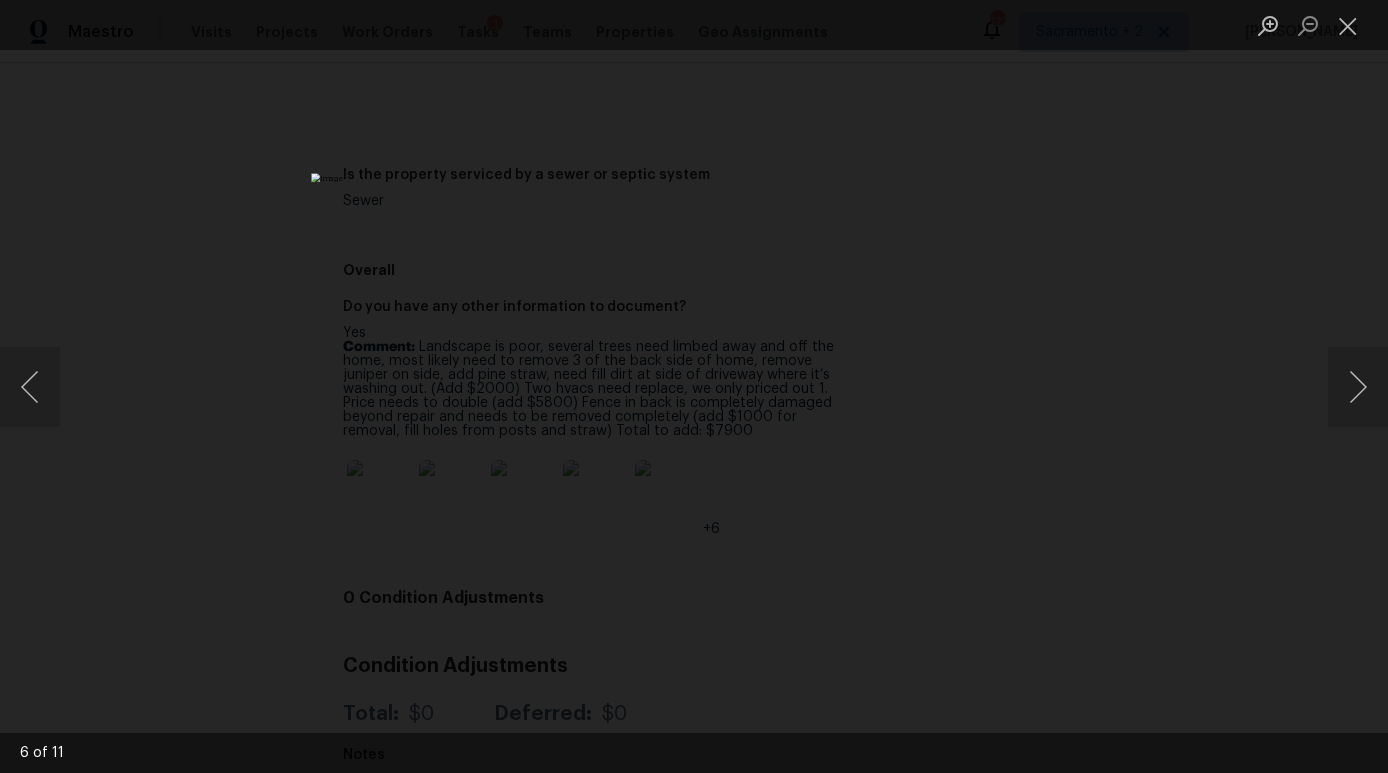 click at bounding box center [694, 386] 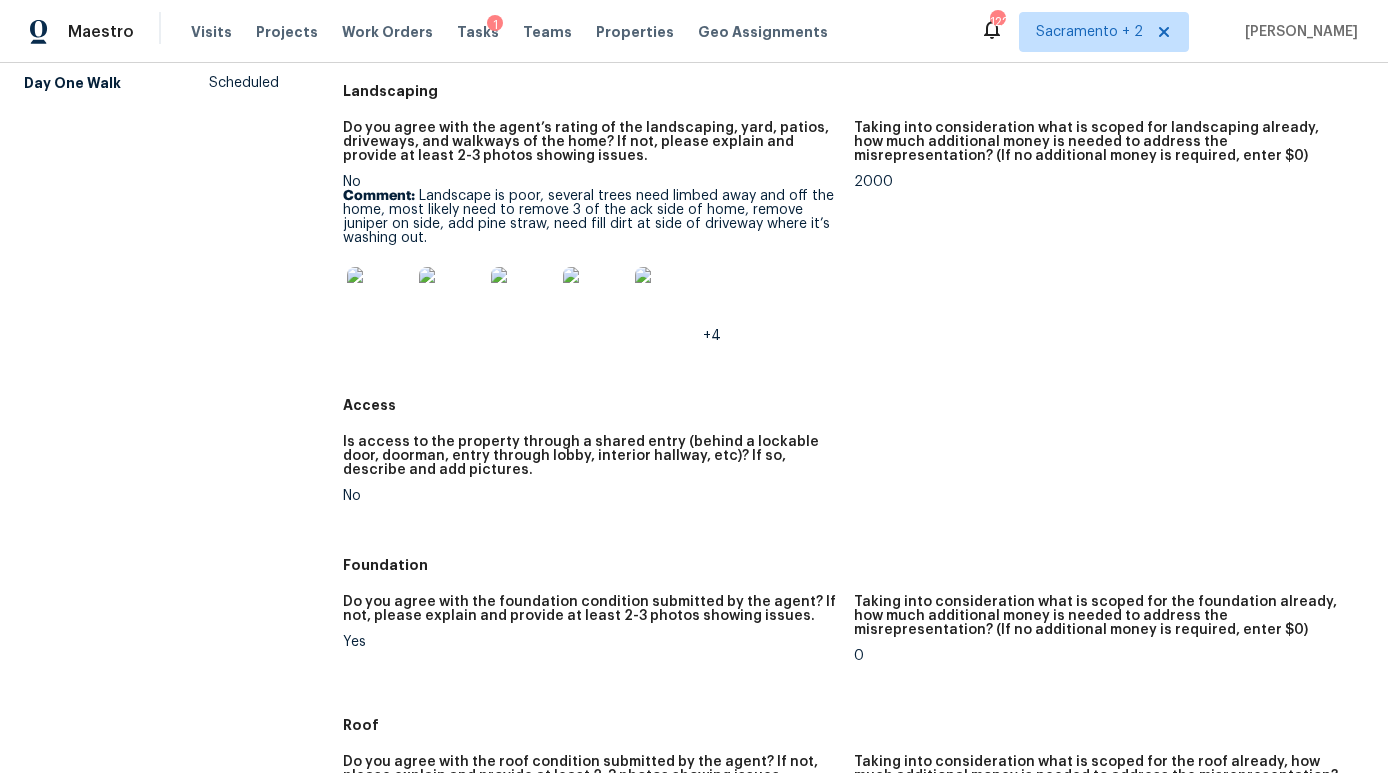 scroll, scrollTop: 0, scrollLeft: 0, axis: both 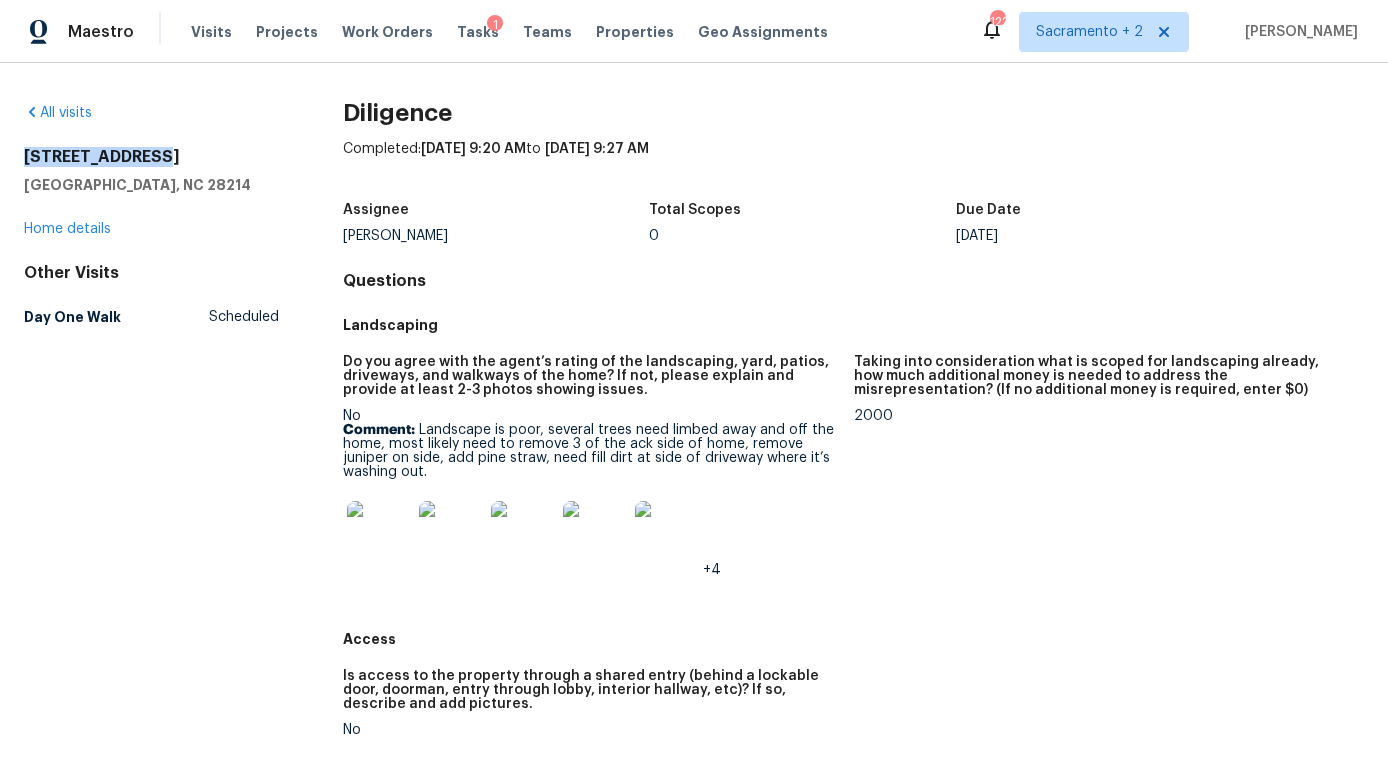 drag, startPoint x: 175, startPoint y: 157, endPoint x: 18, endPoint y: 155, distance: 157.01274 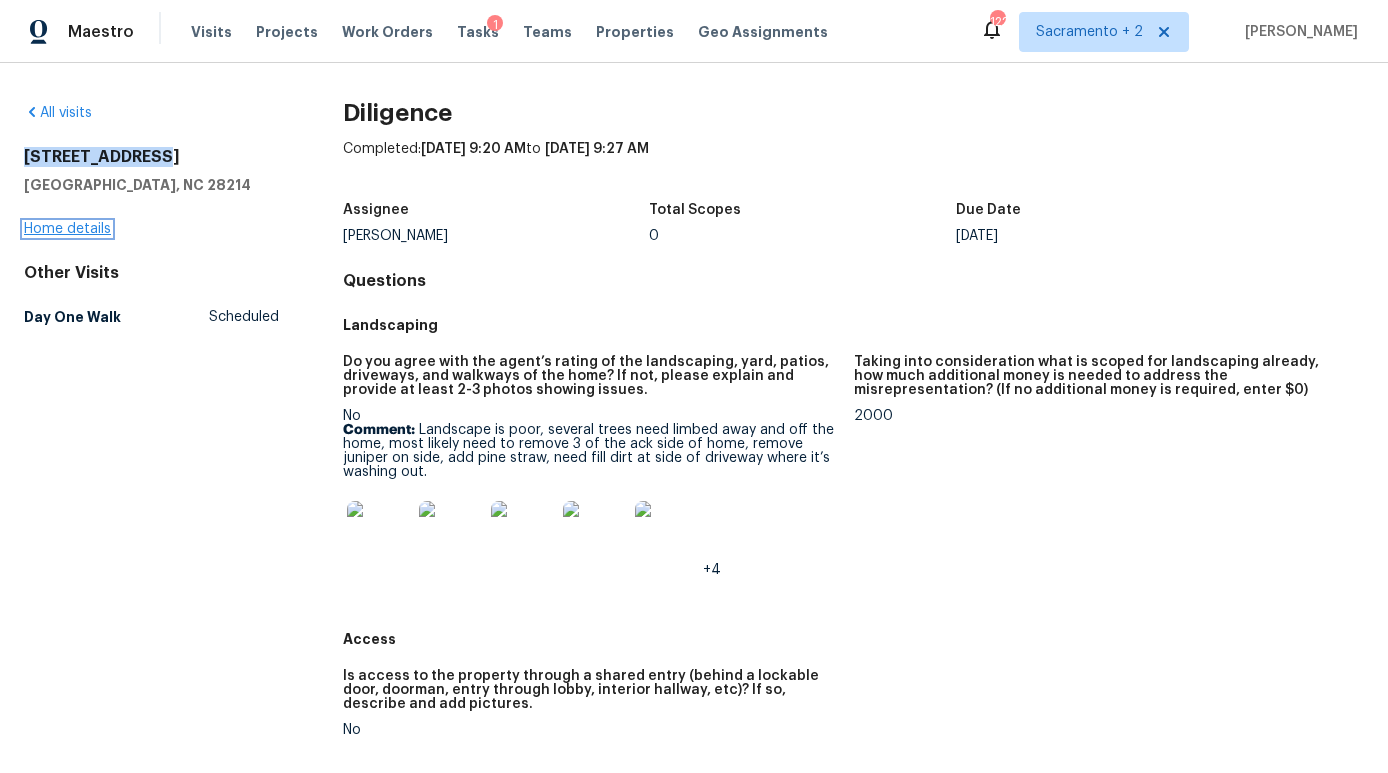 click on "Home details" at bounding box center [67, 229] 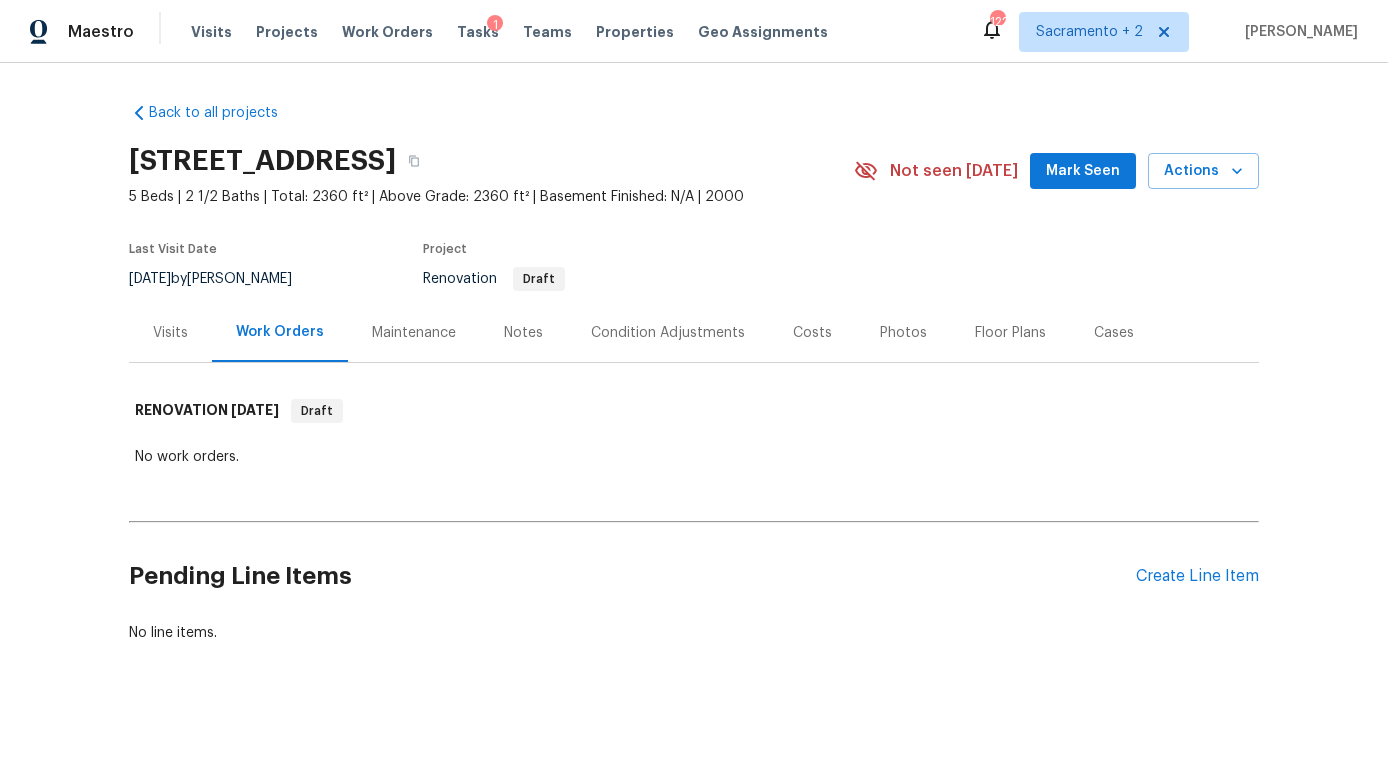 click on "Condition Adjustments" at bounding box center (668, 333) 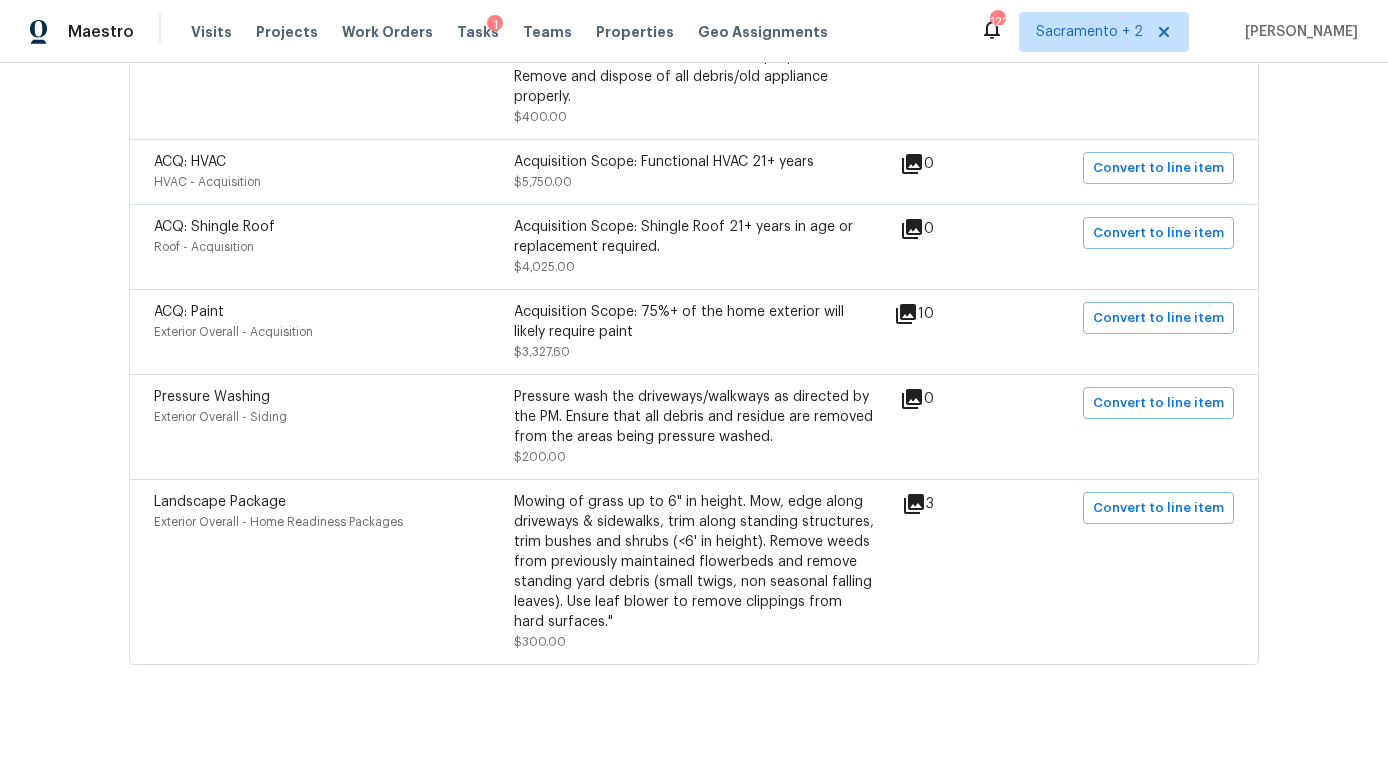 scroll, scrollTop: 1479, scrollLeft: 0, axis: vertical 